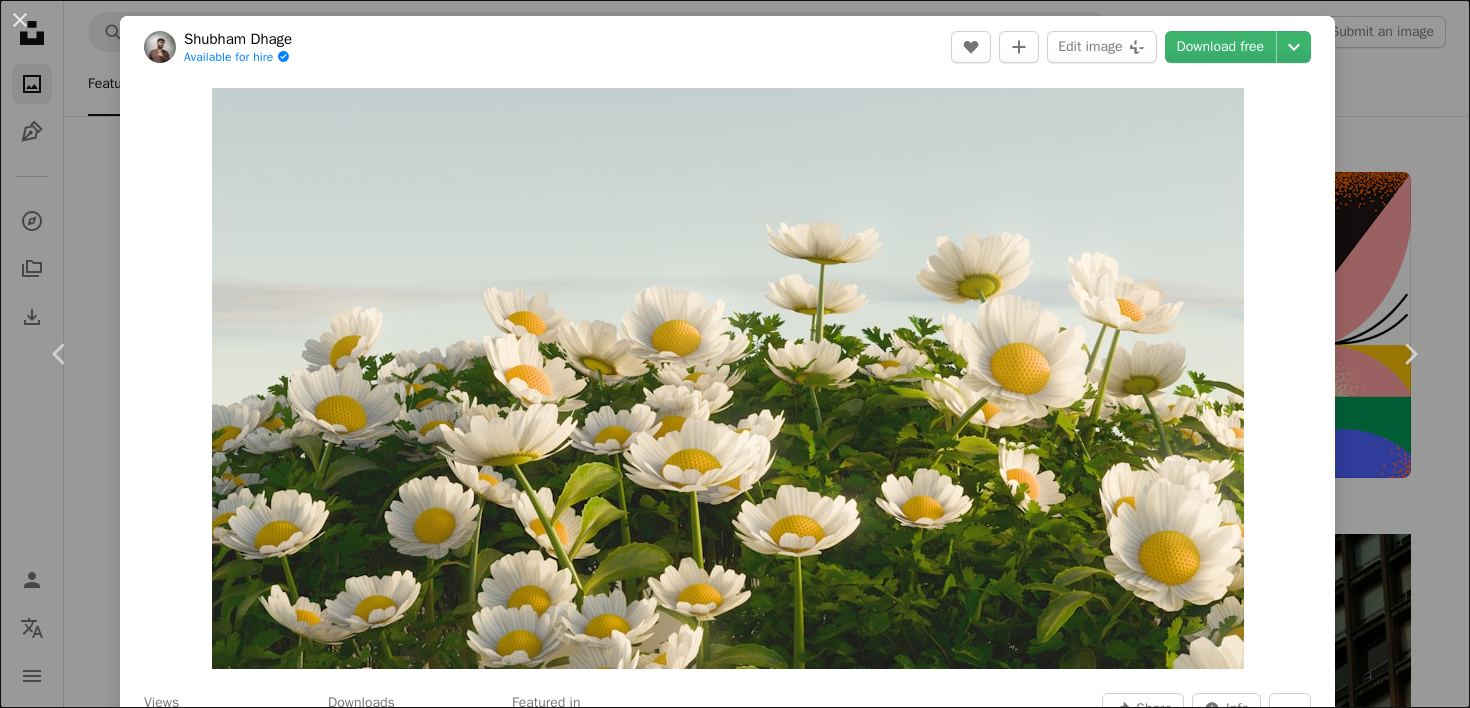 scroll, scrollTop: 33524, scrollLeft: 0, axis: vertical 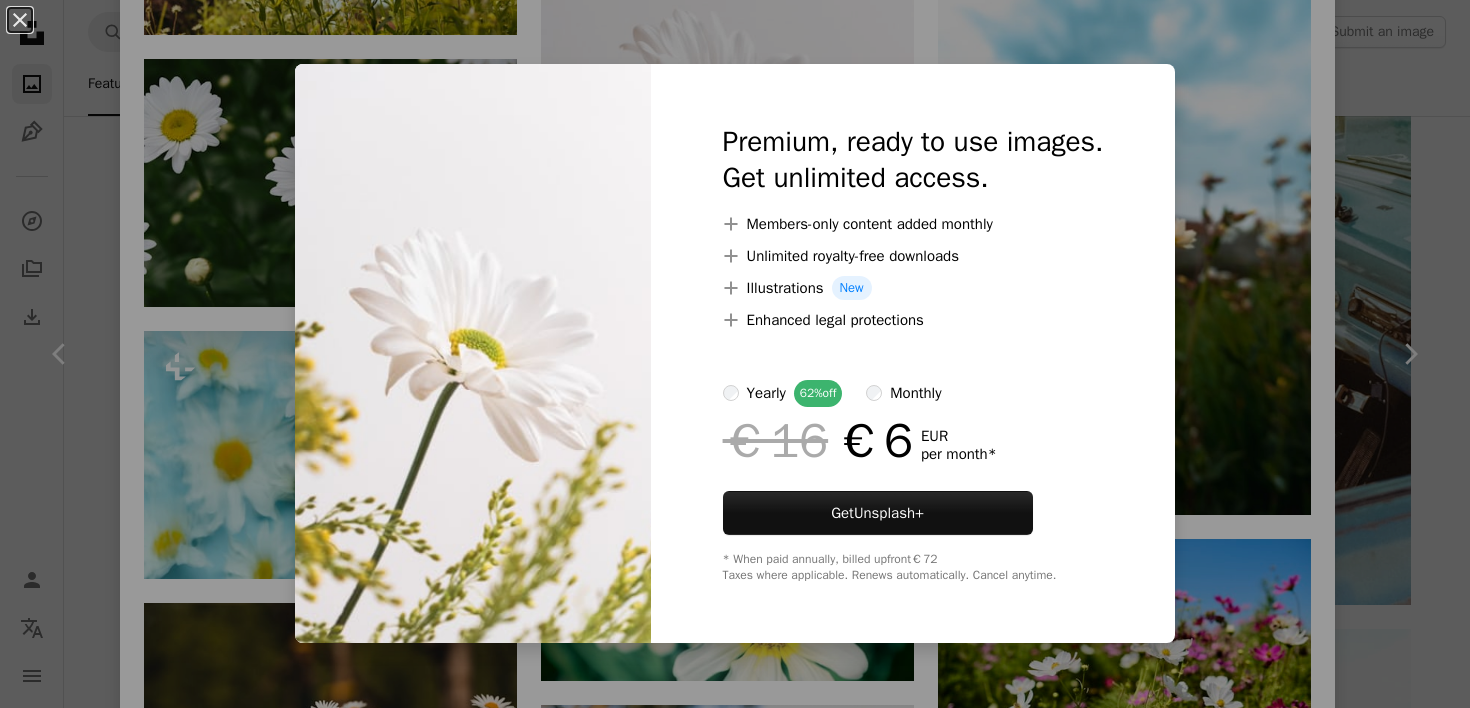 click on "An X shape Premium, ready to use images. Get unlimited access. A plus sign Members-only content added monthly A plus sign Unlimited royalty-free downloads A plus sign Illustrations  New A plus sign Enhanced legal protections yearly 62%  off monthly €16   €6 EUR per month * Get  Unsplash+ * When paid annually, billed upfront  €72 Taxes where applicable. Renews automatically. Cancel anytime." at bounding box center [735, 354] 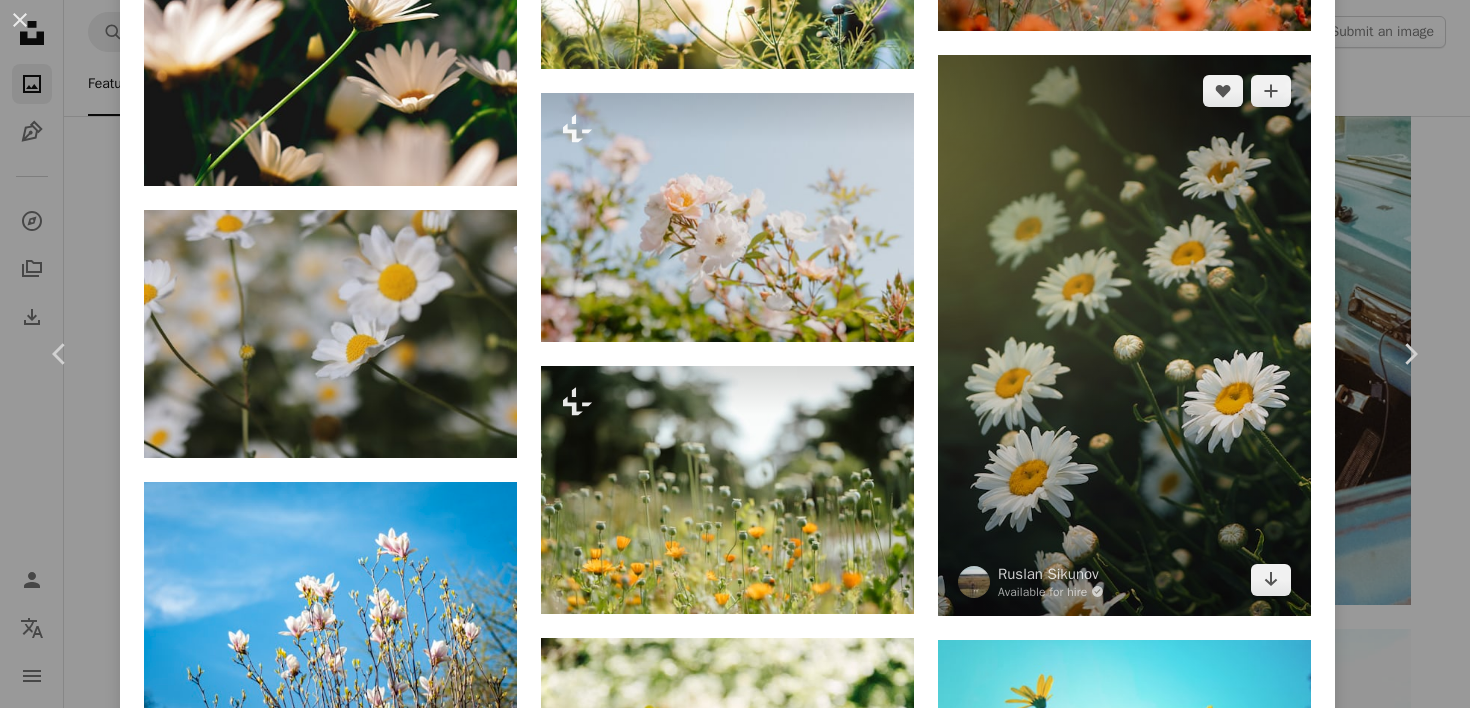 scroll, scrollTop: 2940, scrollLeft: 0, axis: vertical 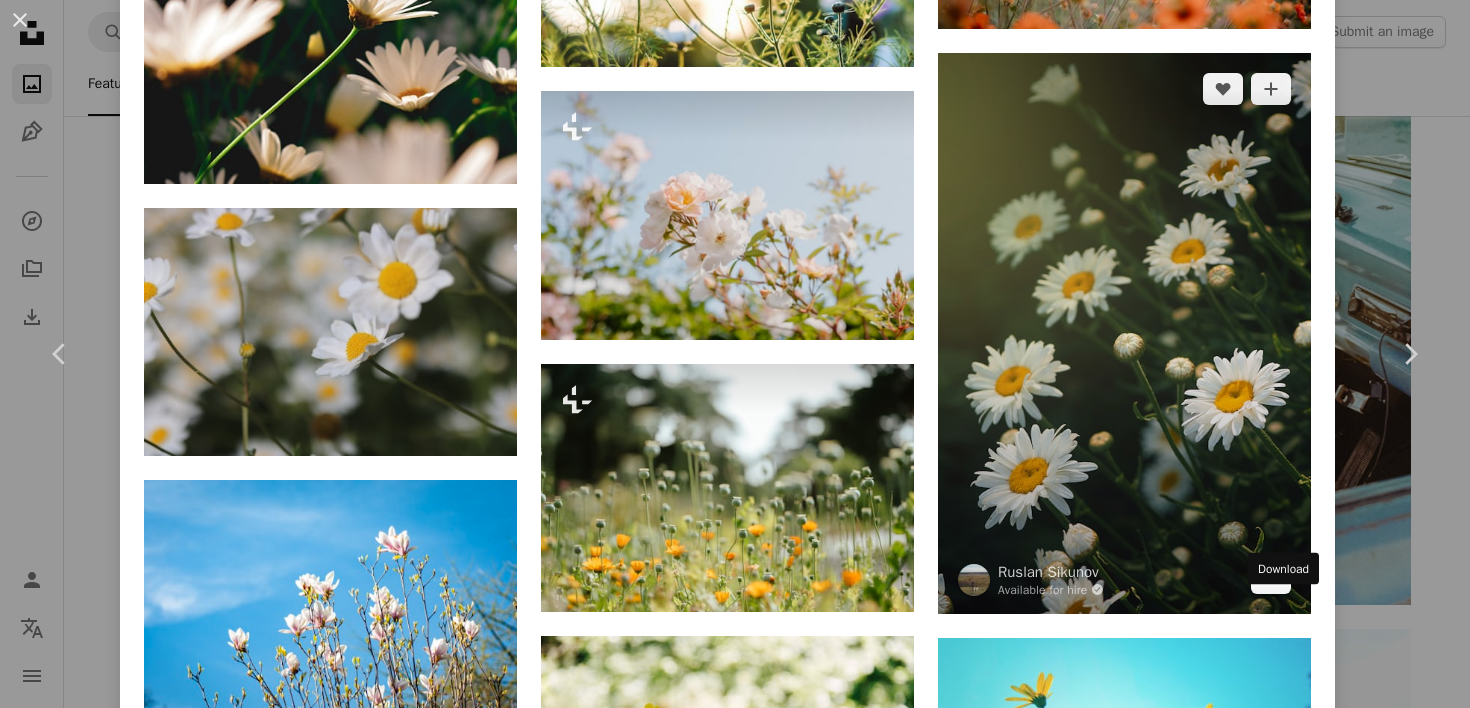 click on "Arrow pointing down" 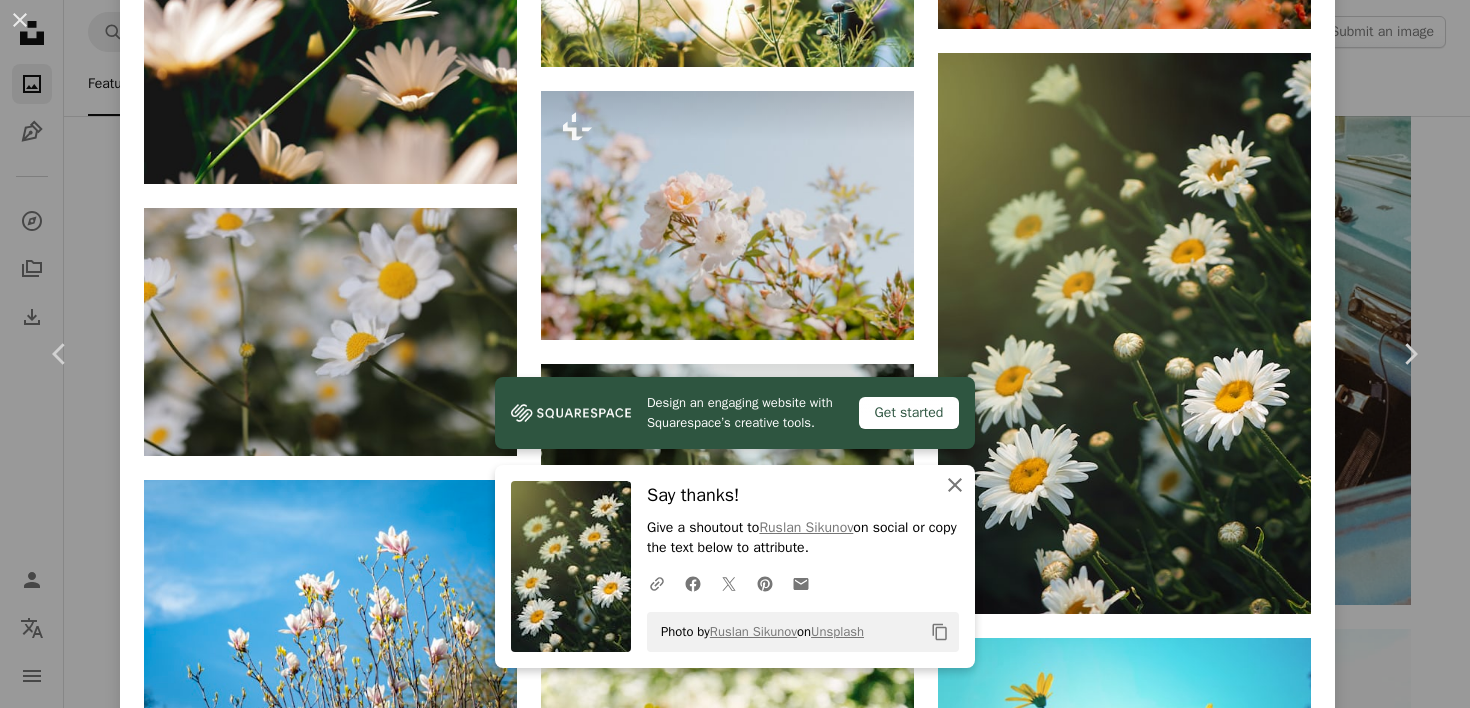click on "An X shape" 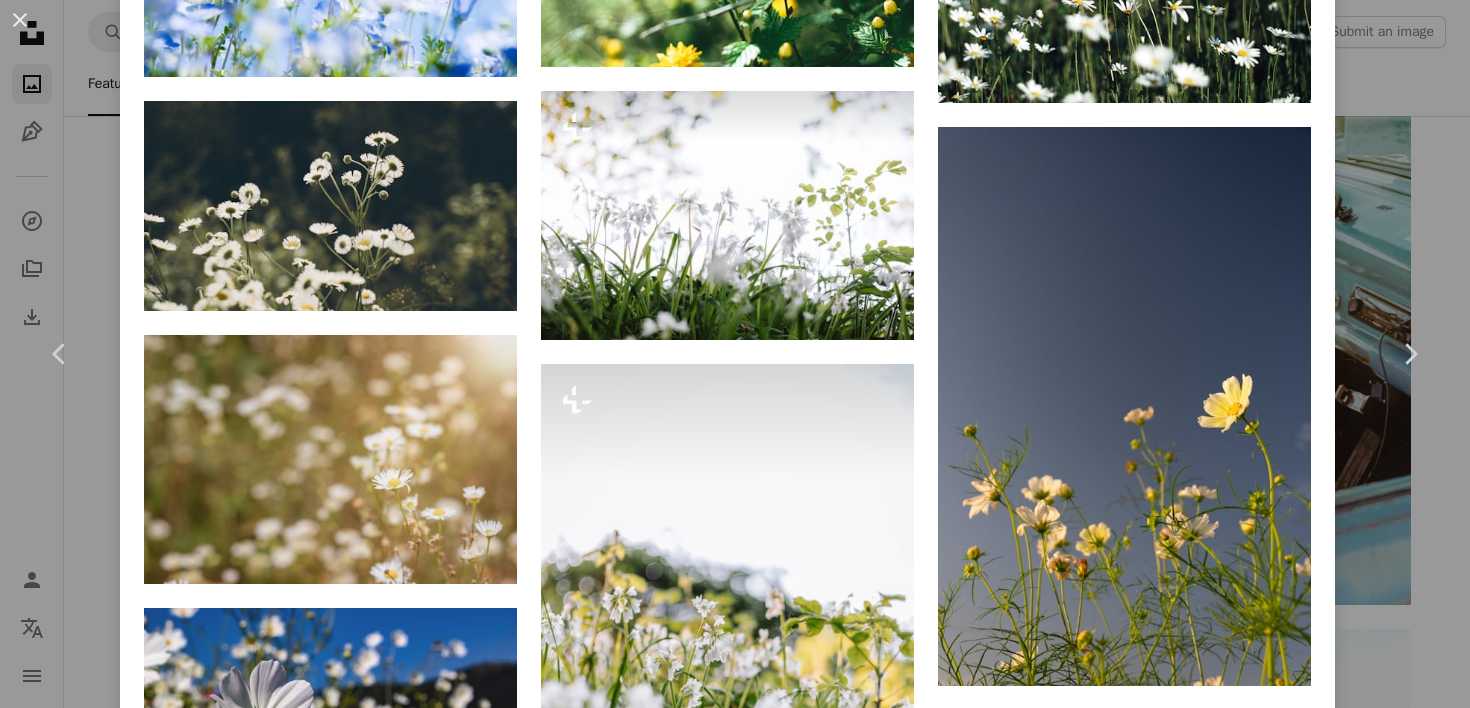 scroll, scrollTop: 7261, scrollLeft: 0, axis: vertical 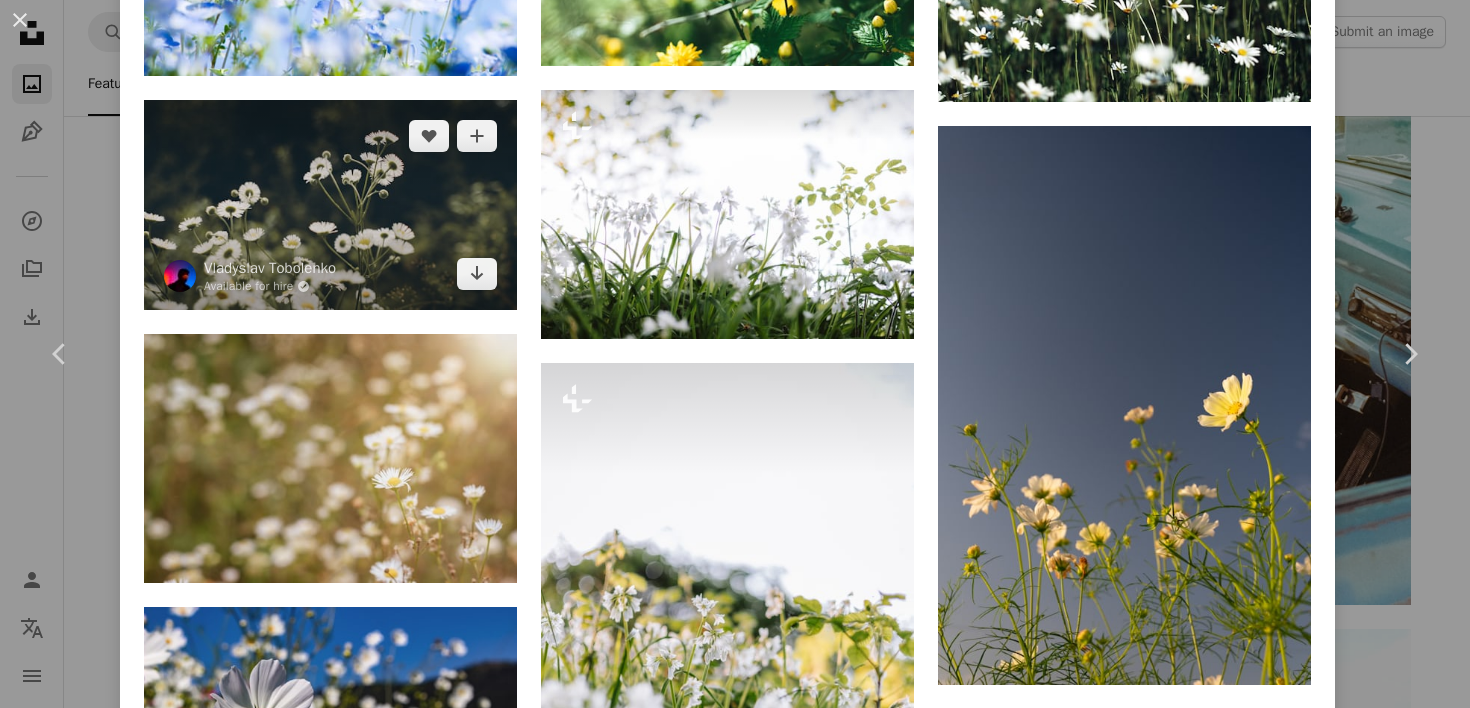 click at bounding box center (330, 205) 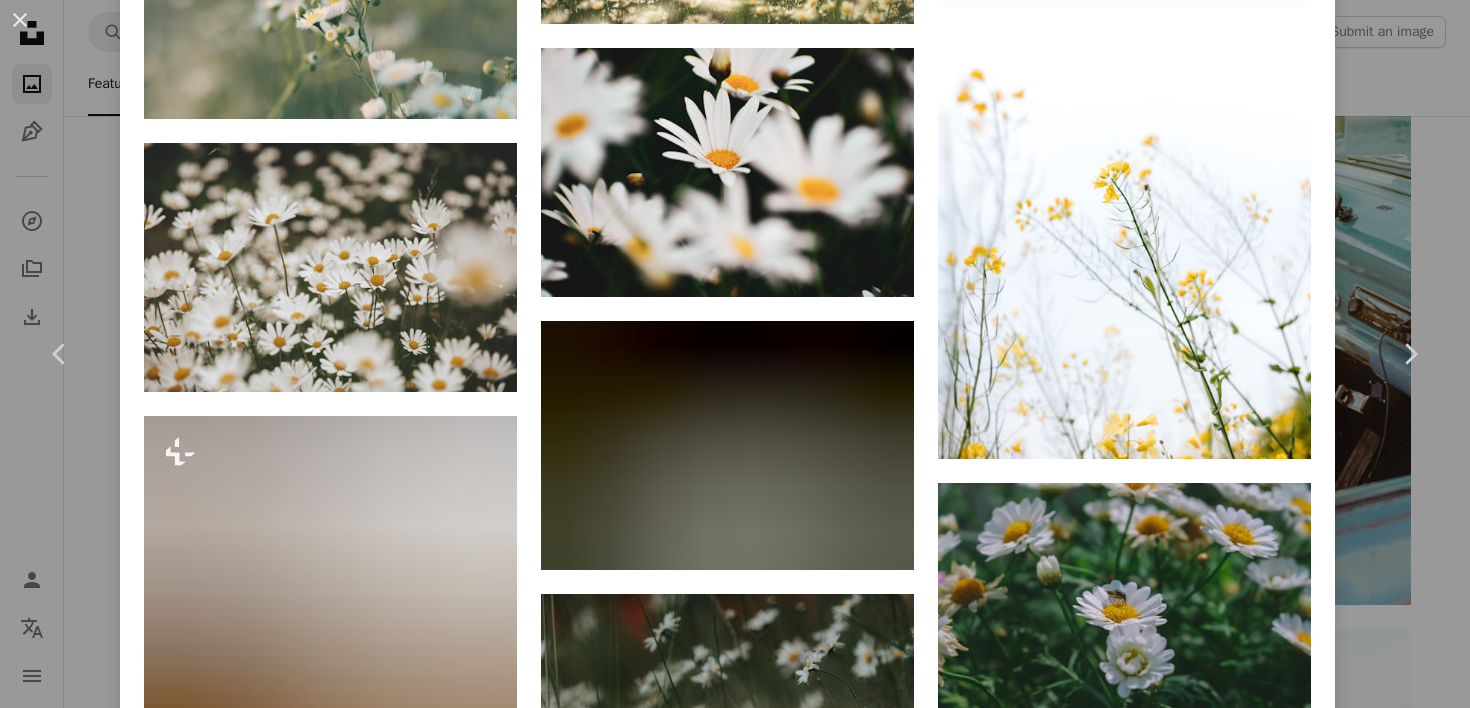 scroll, scrollTop: 3794, scrollLeft: 0, axis: vertical 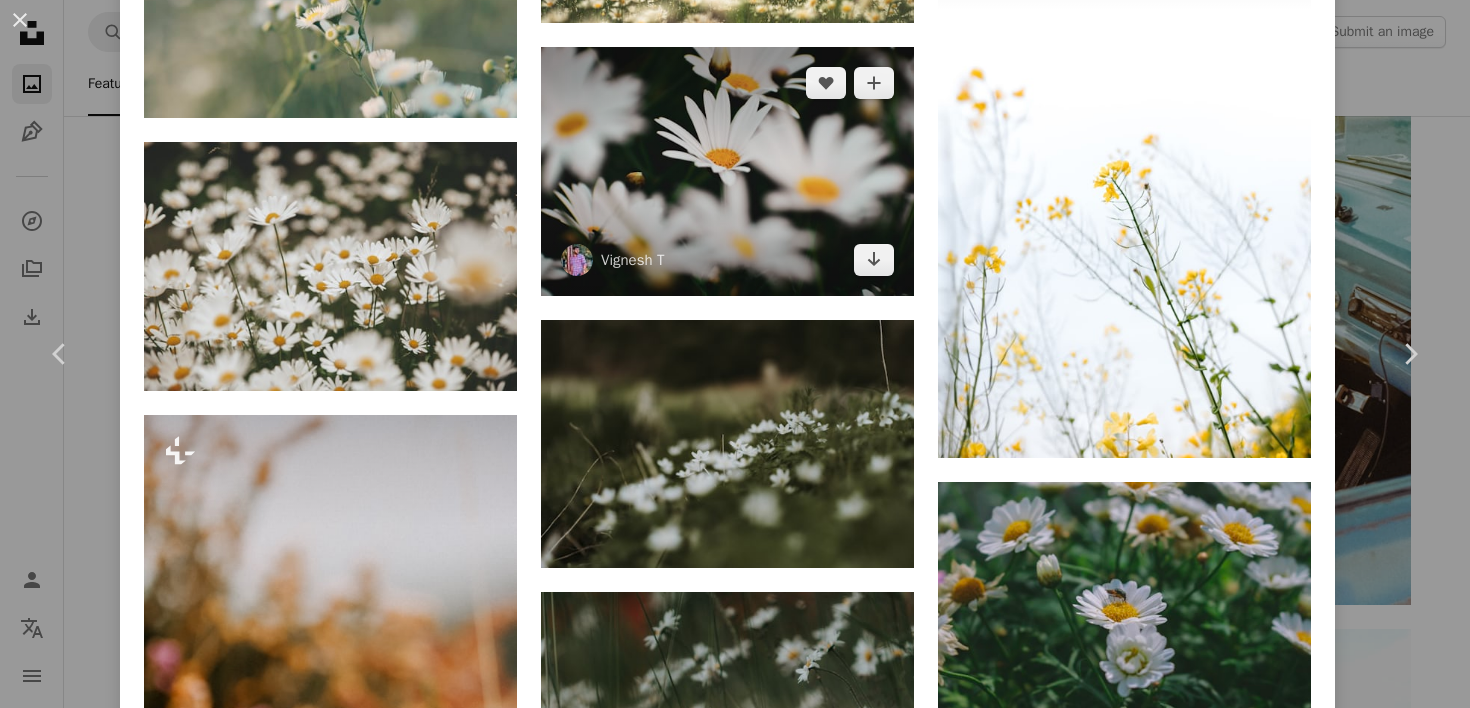 click at bounding box center (727, 171) 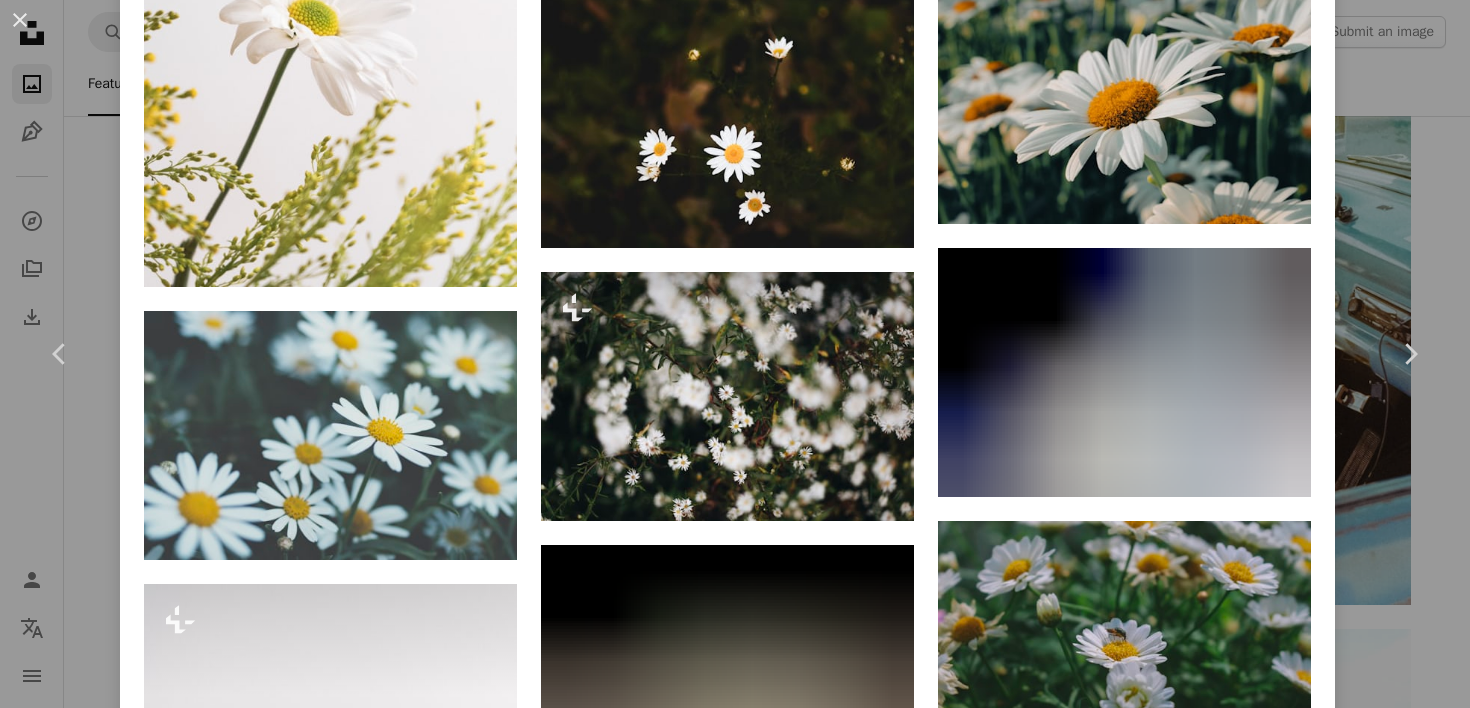 scroll, scrollTop: 3963, scrollLeft: 0, axis: vertical 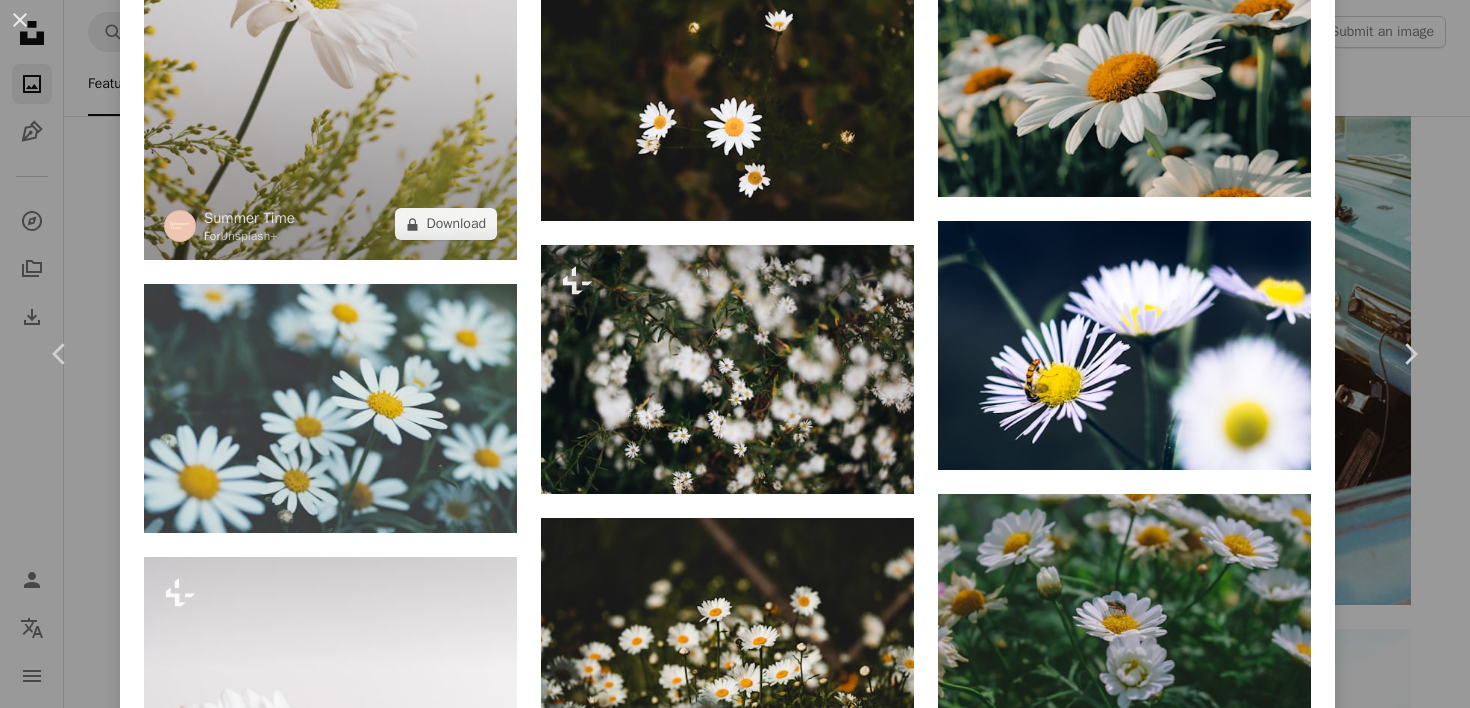 click at bounding box center (330, -19) 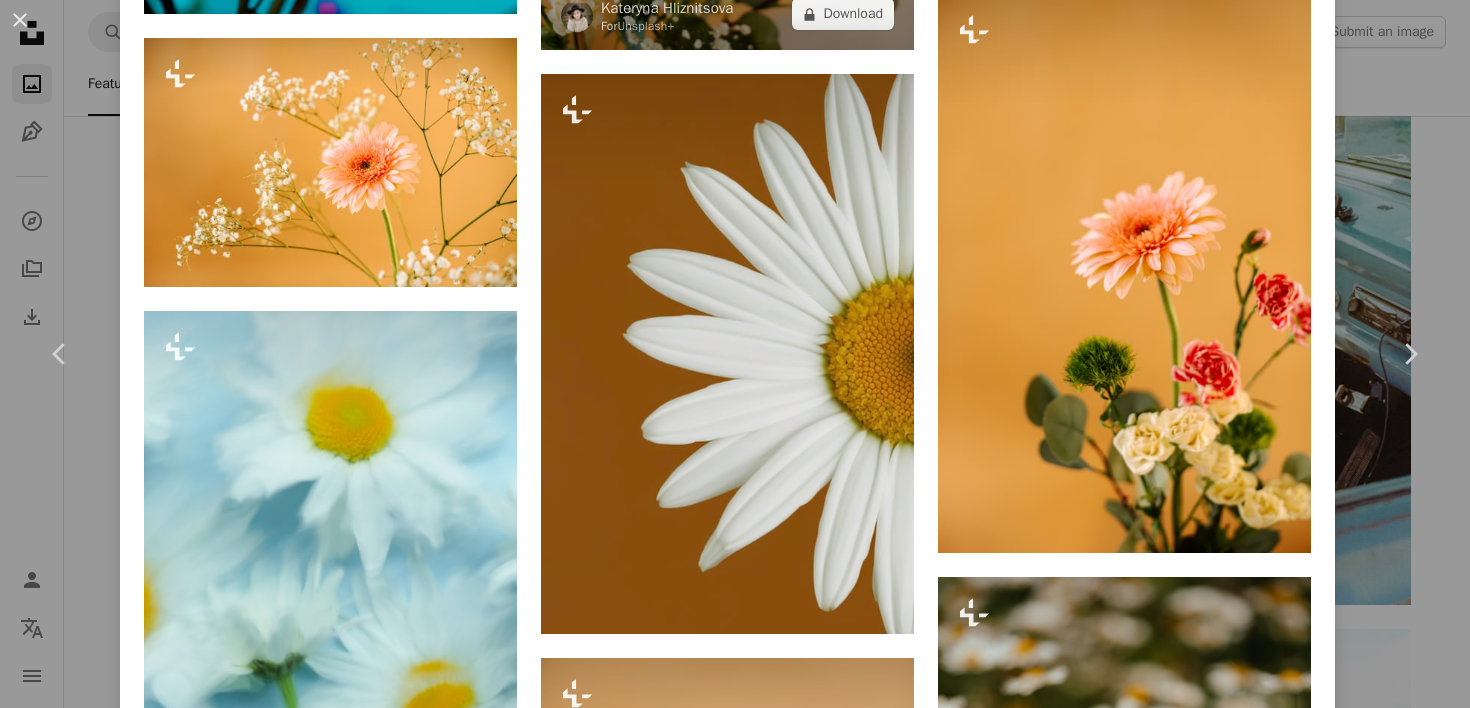 scroll, scrollTop: 4560, scrollLeft: 0, axis: vertical 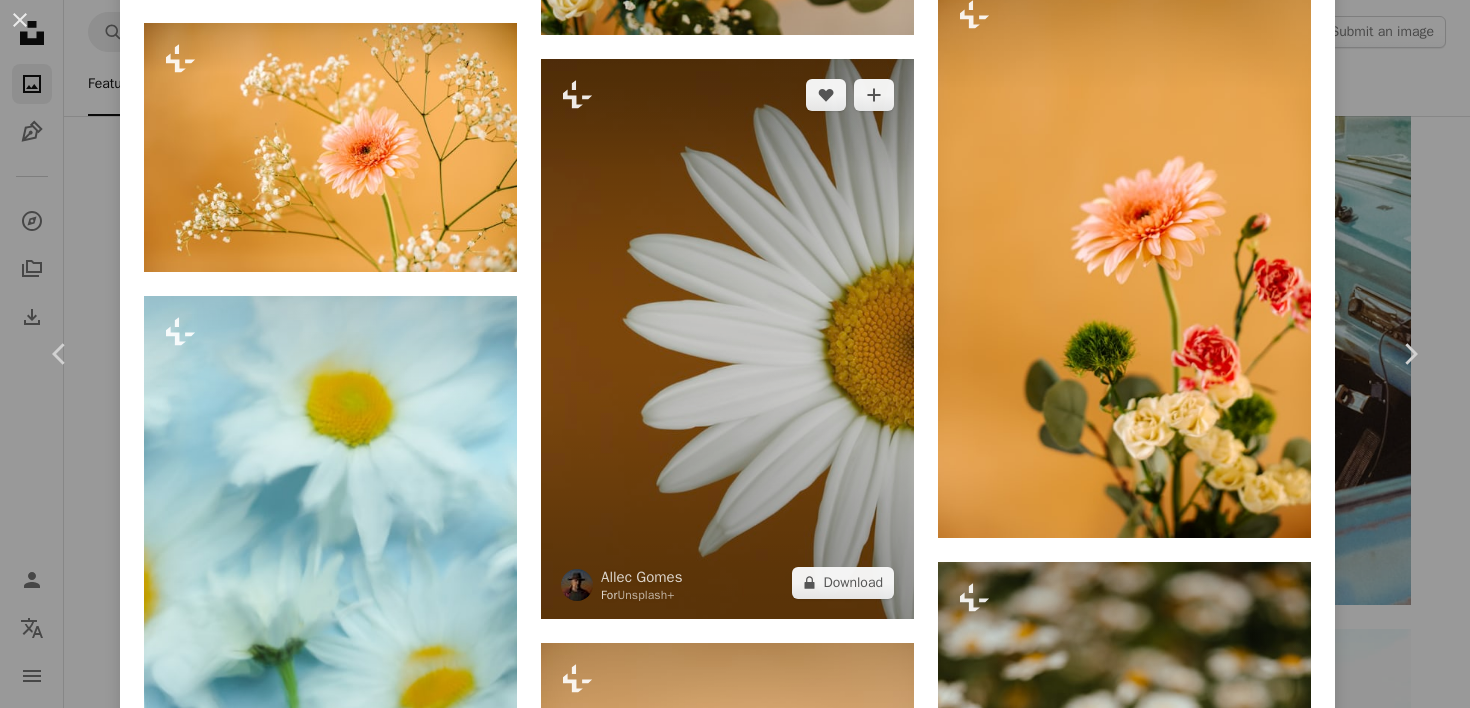 click at bounding box center (727, 339) 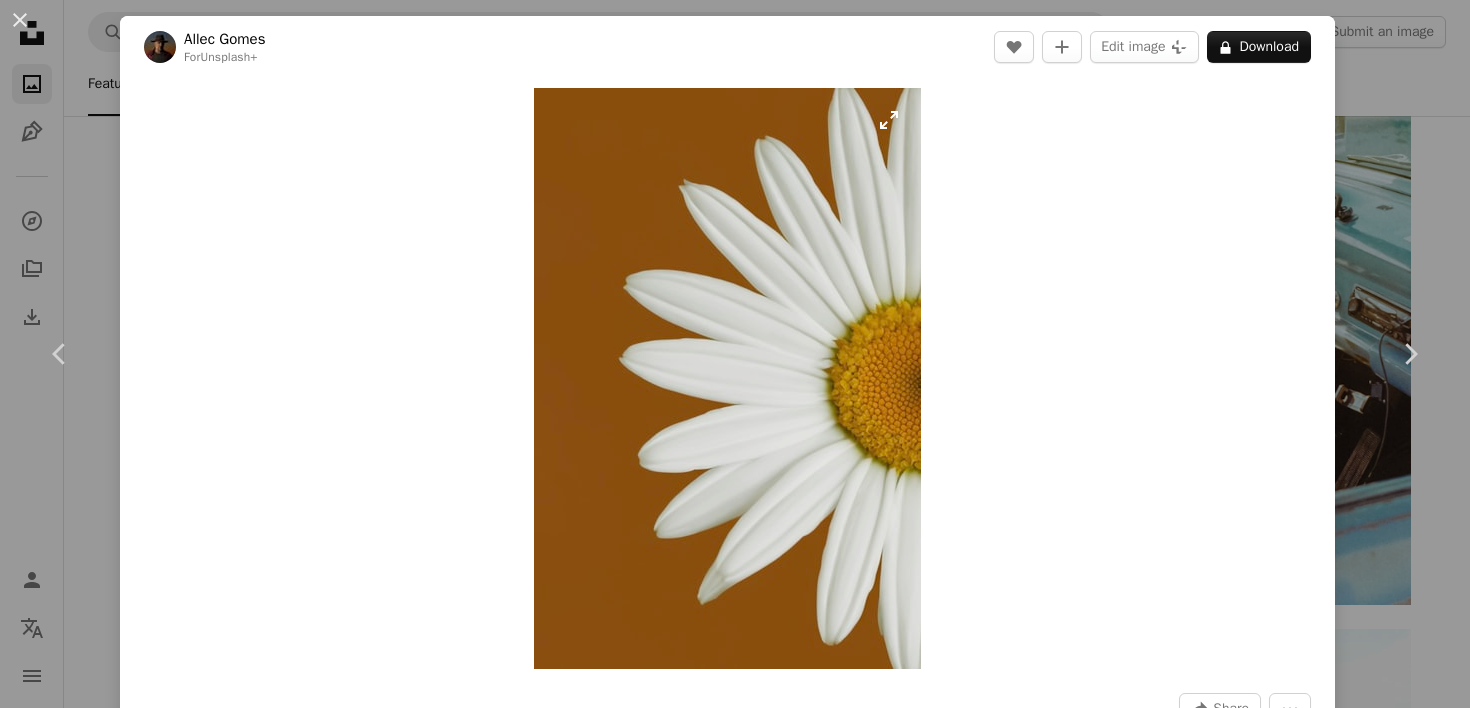 click at bounding box center [727, 378] 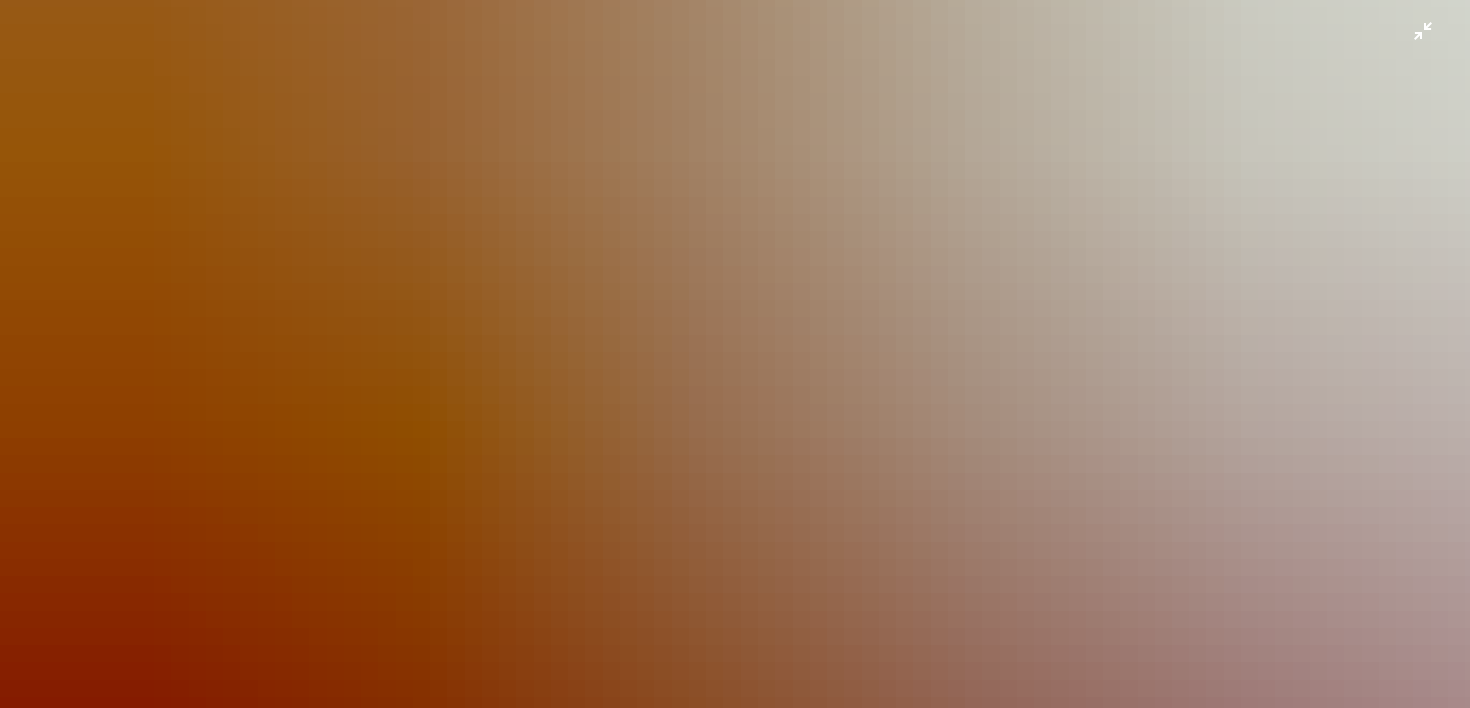 scroll, scrollTop: 1498, scrollLeft: 0, axis: vertical 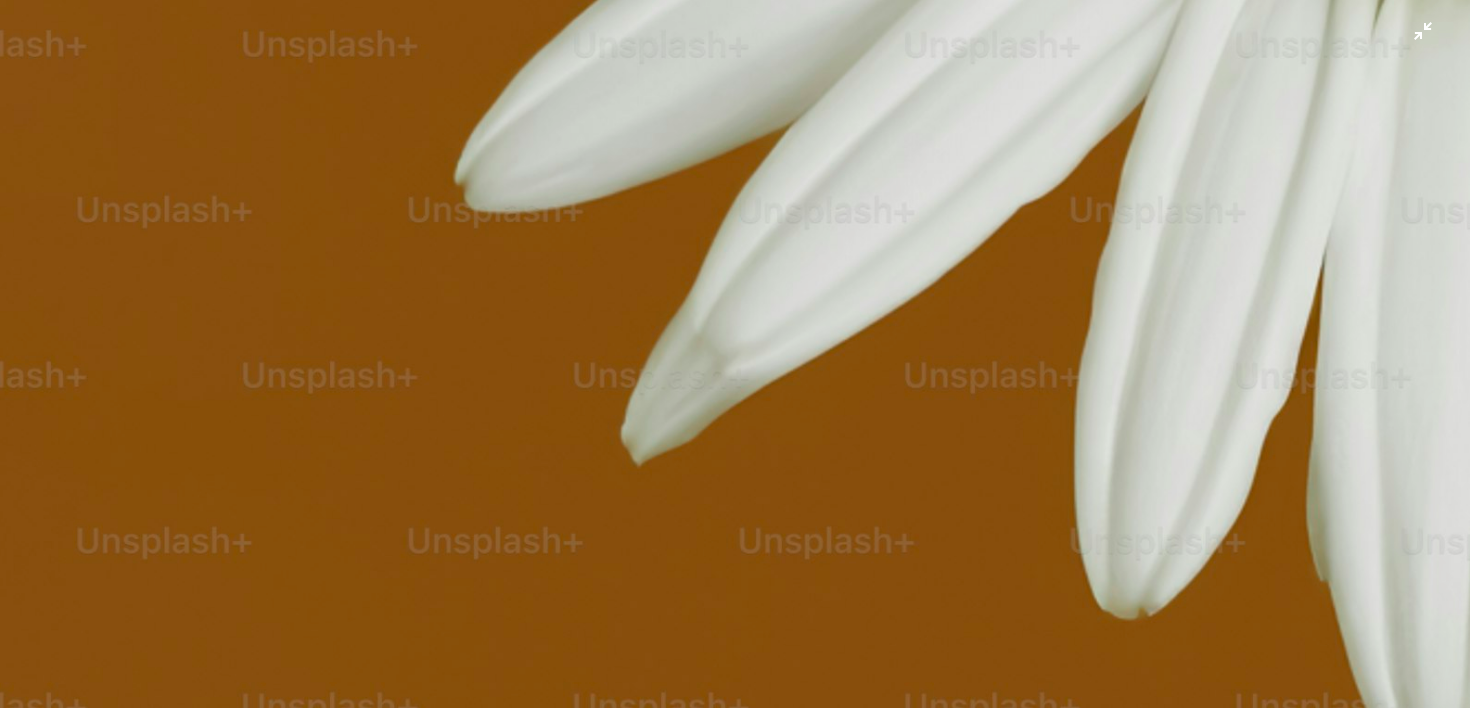 click at bounding box center (735, -395) 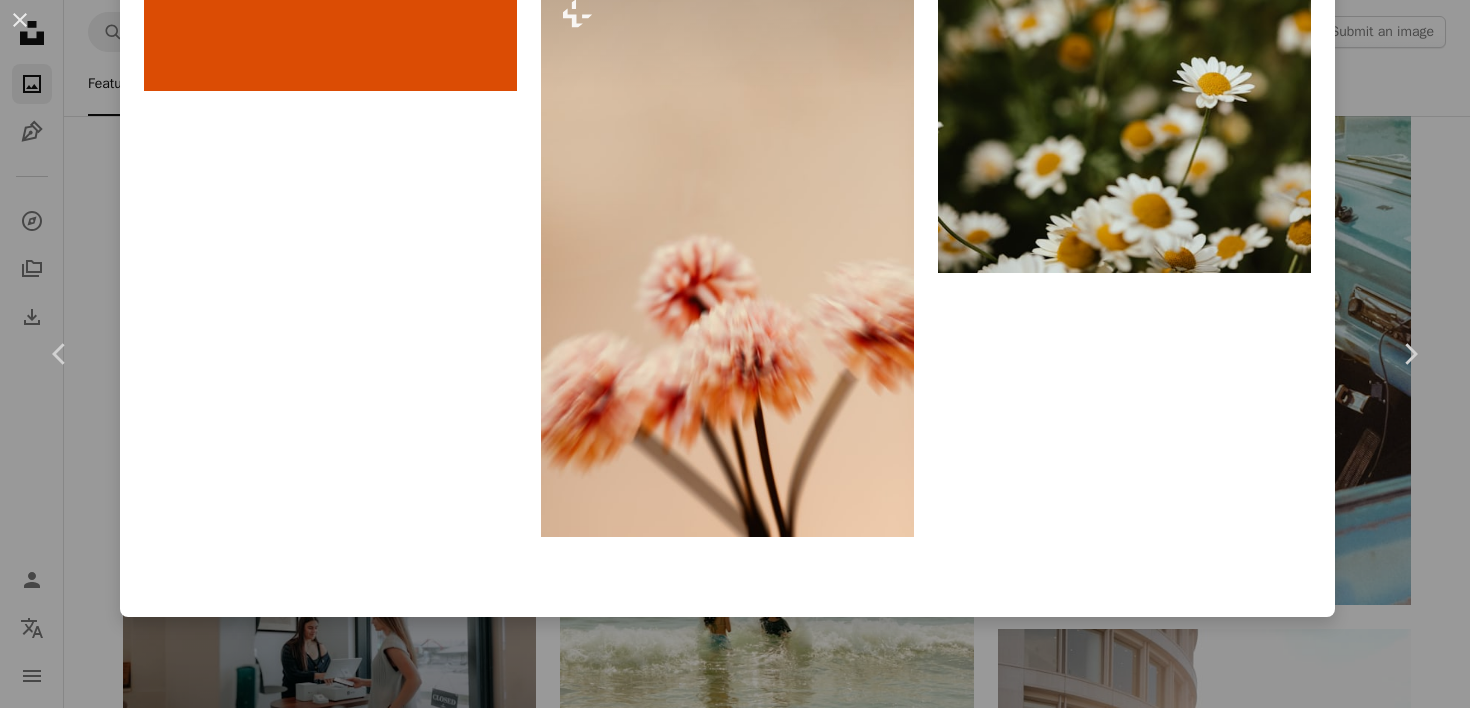 scroll, scrollTop: 6125, scrollLeft: 0, axis: vertical 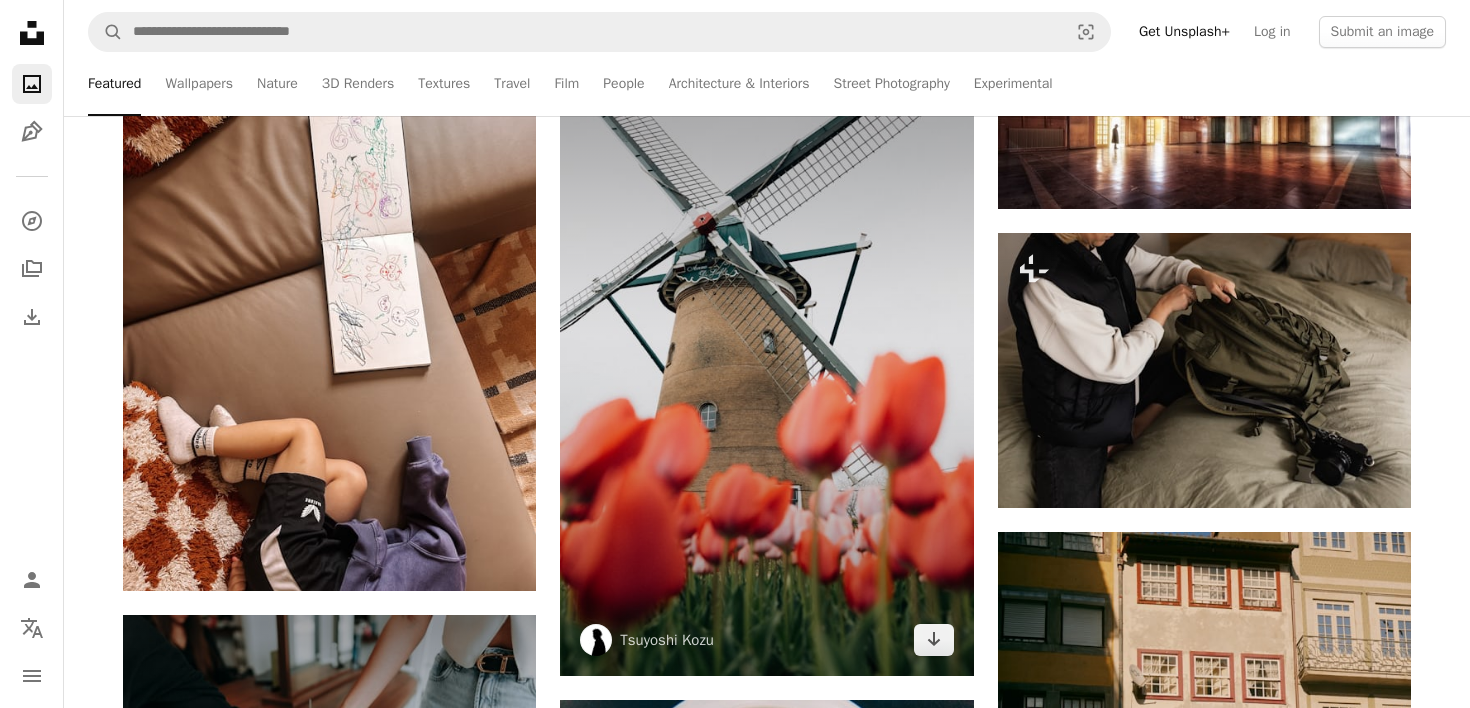 click at bounding box center [766, 366] 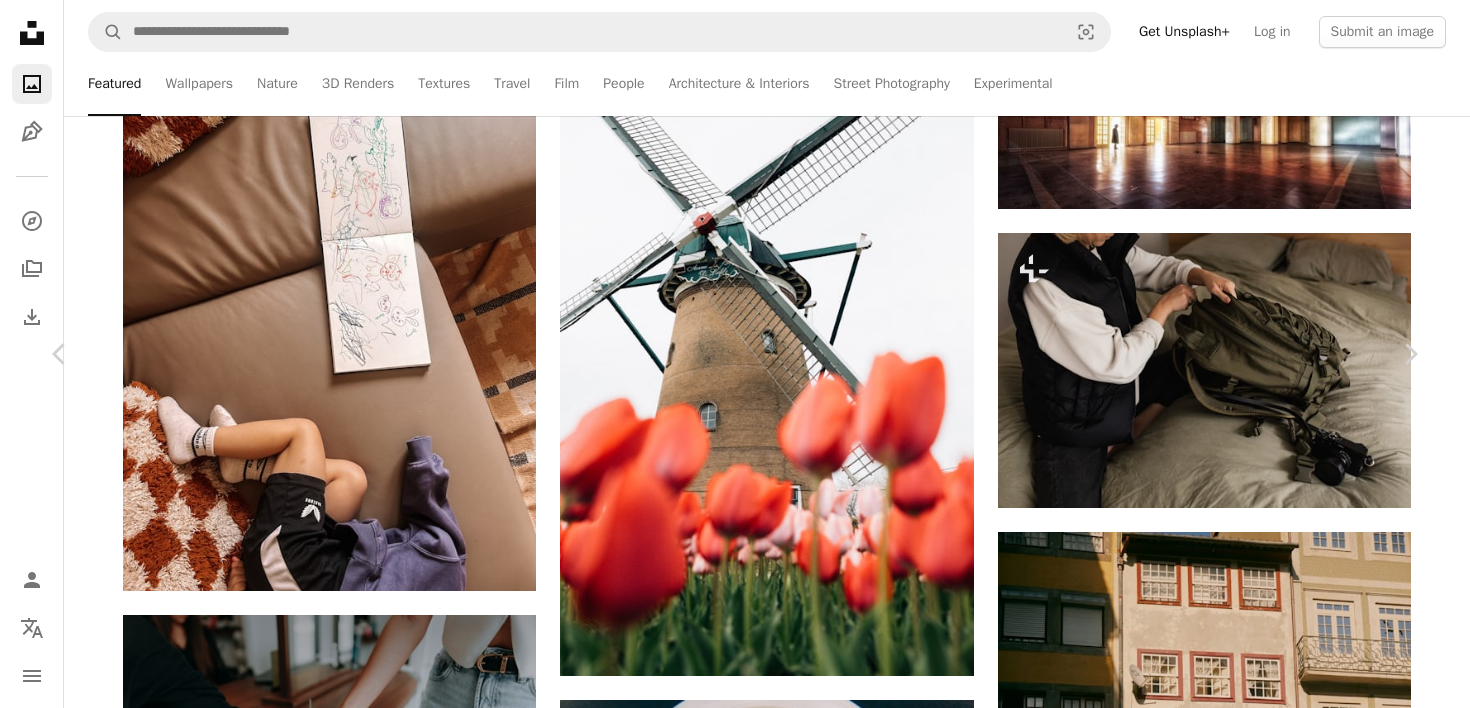 scroll, scrollTop: 20108, scrollLeft: 0, axis: vertical 